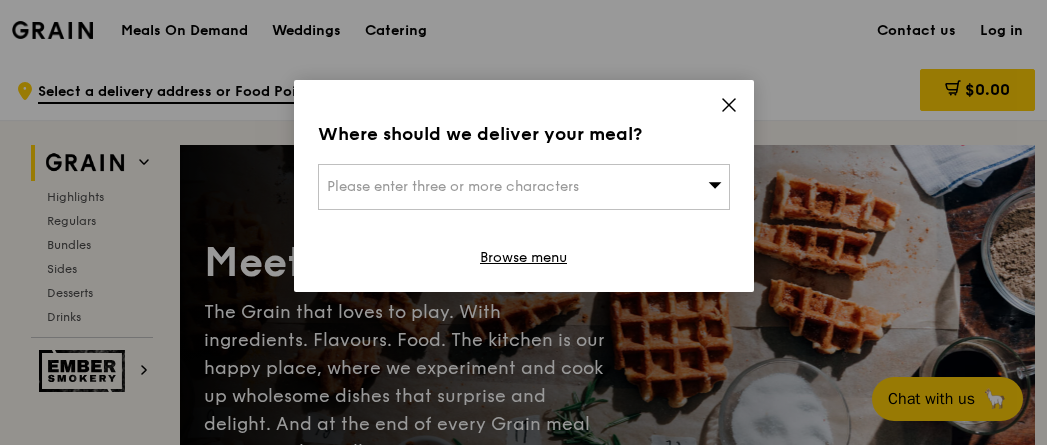 scroll, scrollTop: 0, scrollLeft: 0, axis: both 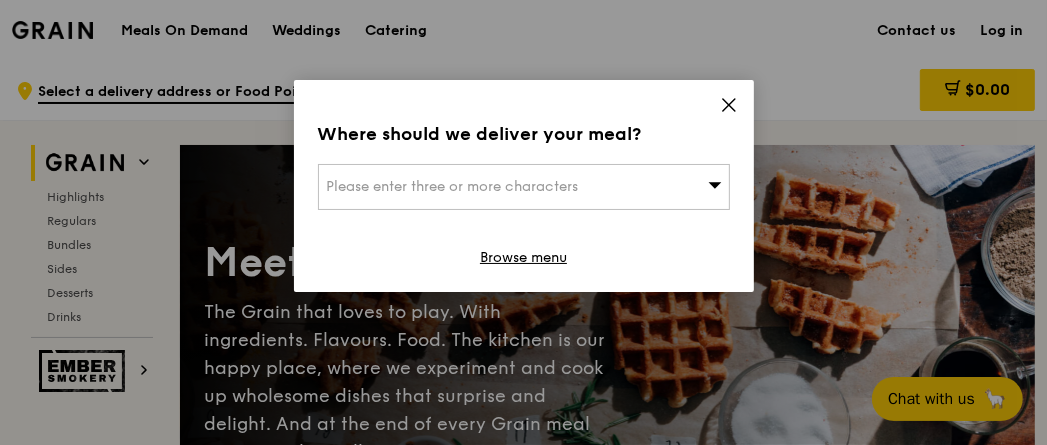 click on "Please enter three or more characters" at bounding box center [524, 187] 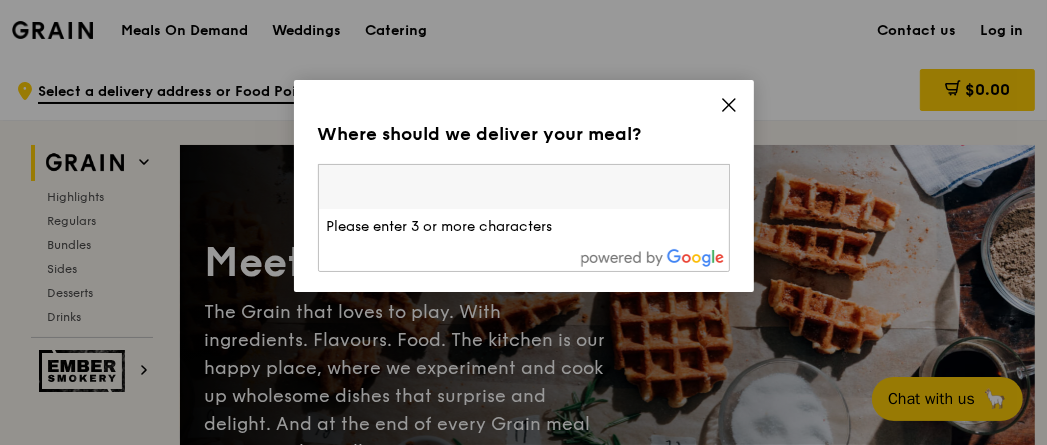 click 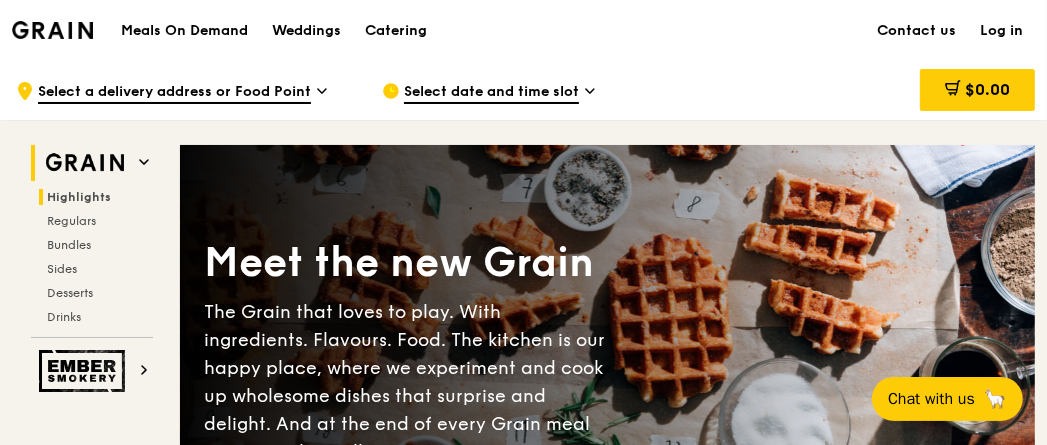 click on "Highlights" at bounding box center (79, 197) 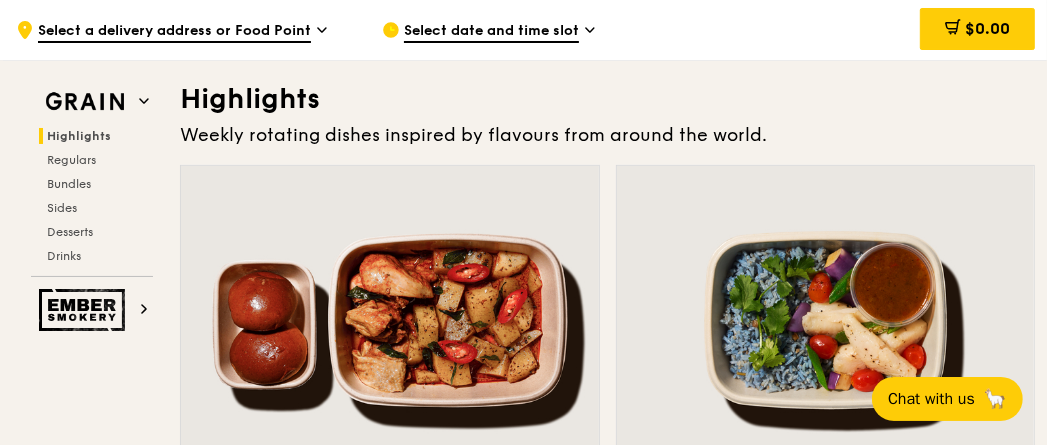 scroll, scrollTop: 565, scrollLeft: 0, axis: vertical 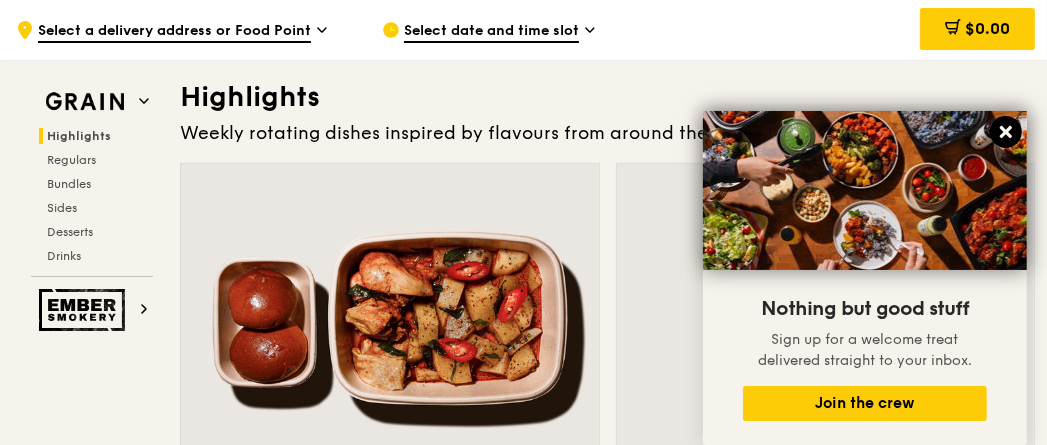 click 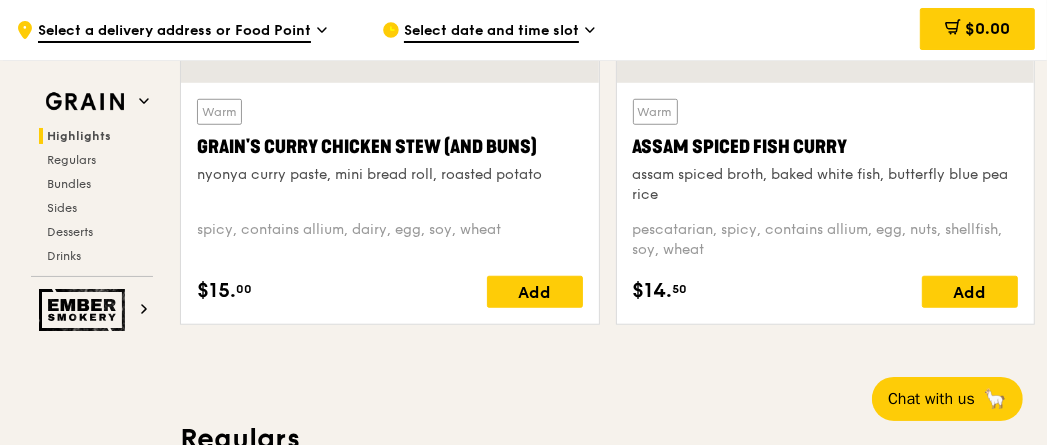 scroll, scrollTop: 956, scrollLeft: 0, axis: vertical 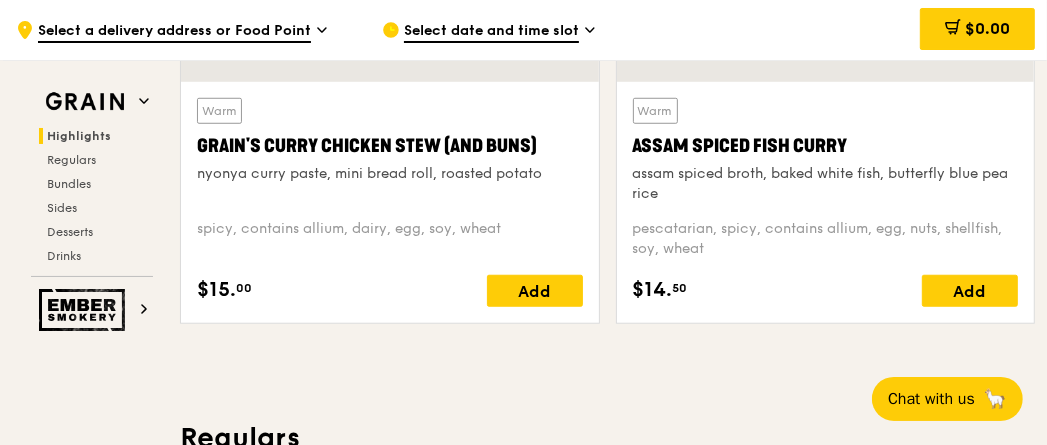 click on "Assam Spiced Fish Curry" at bounding box center [826, 146] 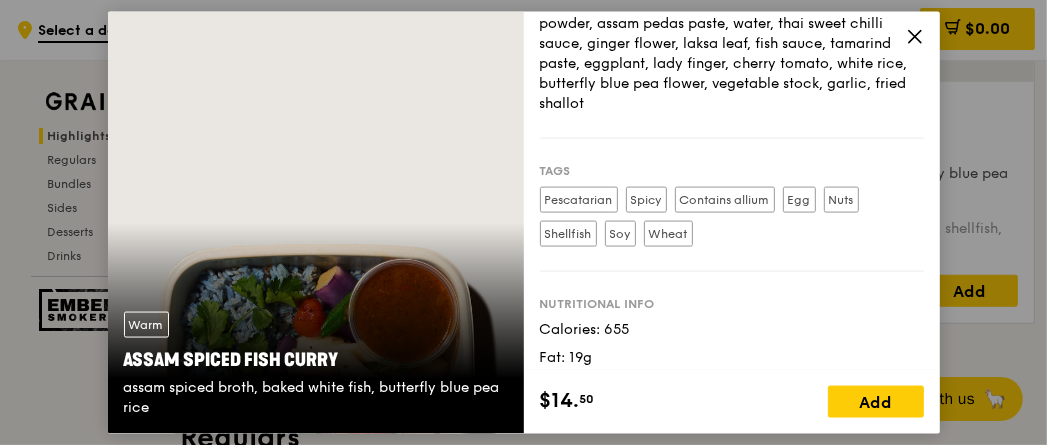 scroll, scrollTop: 298, scrollLeft: 0, axis: vertical 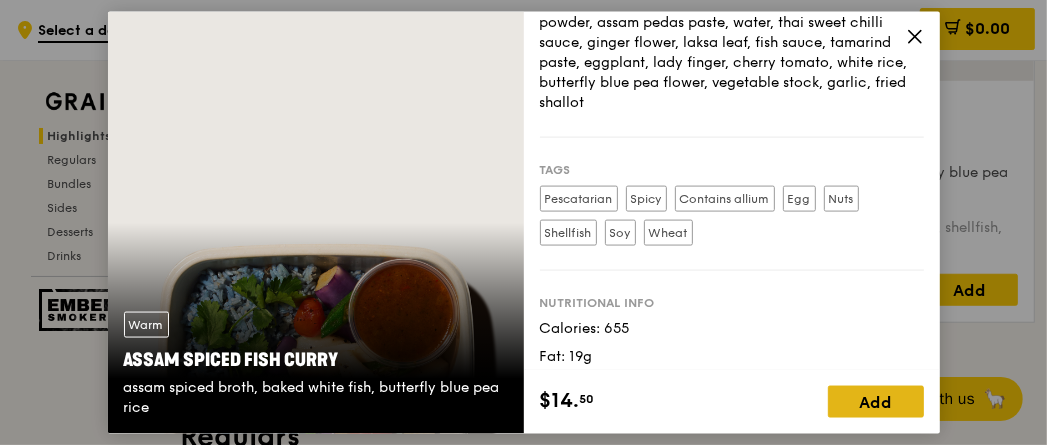 click on "Add" at bounding box center (876, 402) 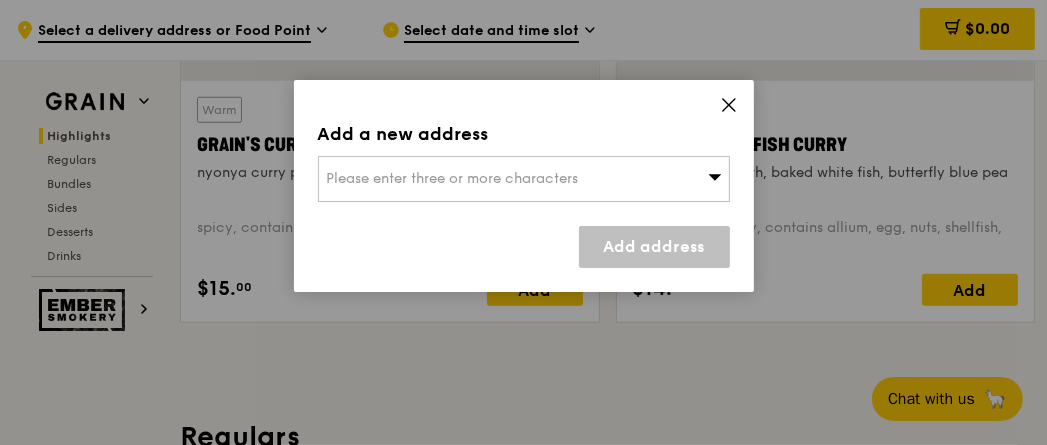 click 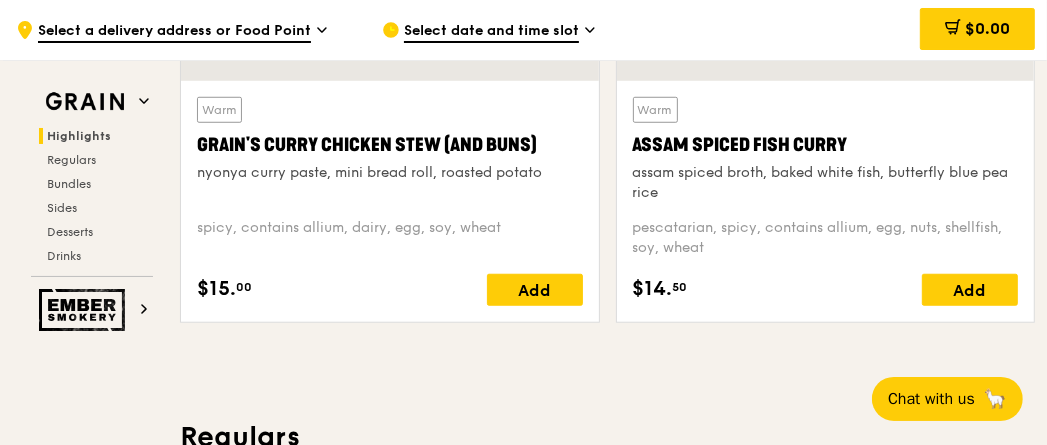 drag, startPoint x: 855, startPoint y: 143, endPoint x: 636, endPoint y: 148, distance: 219.05707 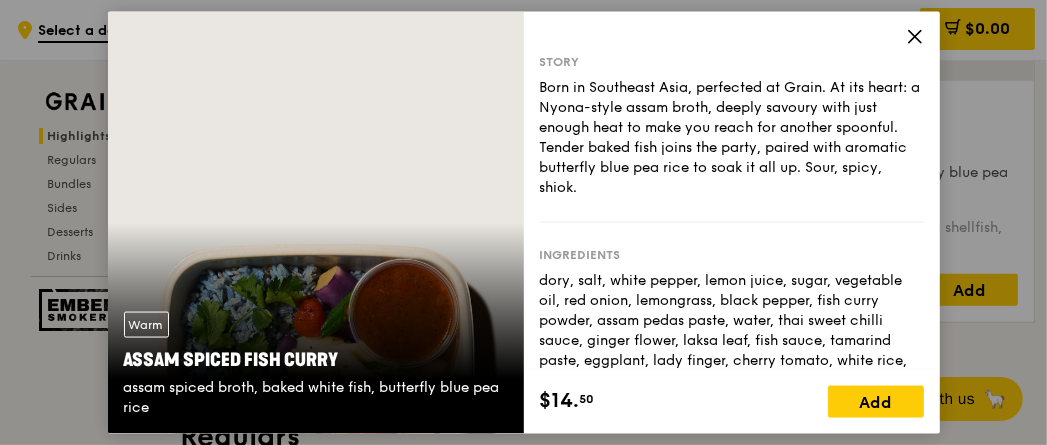 click 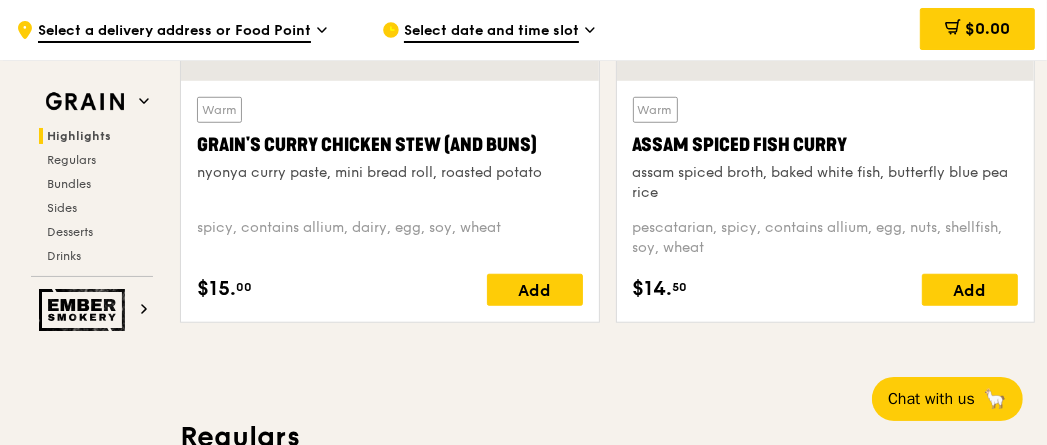 drag, startPoint x: 627, startPoint y: 137, endPoint x: 844, endPoint y: 145, distance: 217.14742 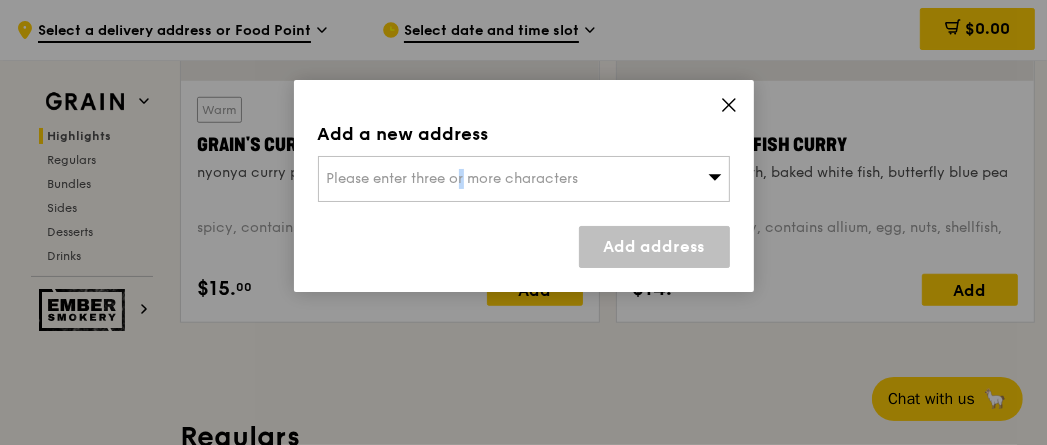 click on "Please enter three or more characters" at bounding box center [453, 178] 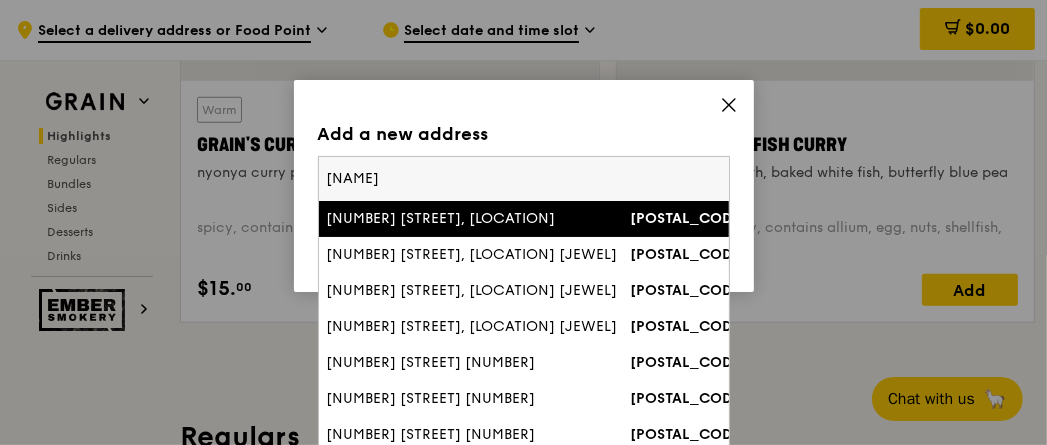 type on "[NAME]" 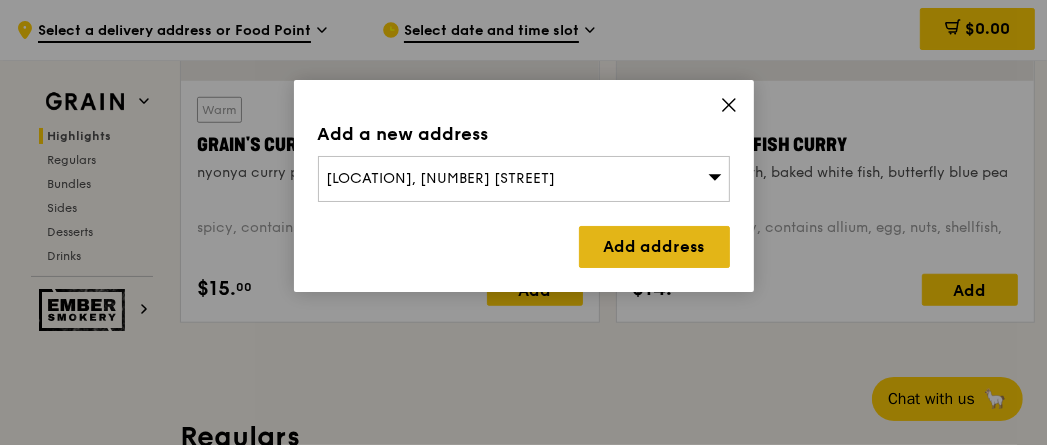 click on "Add address" at bounding box center (654, 247) 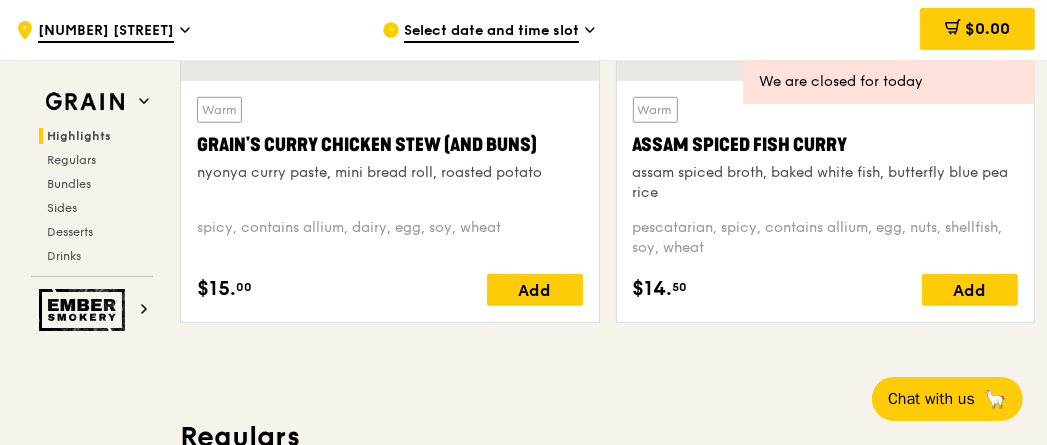 click on "Select date and time slot" at bounding box center (491, 32) 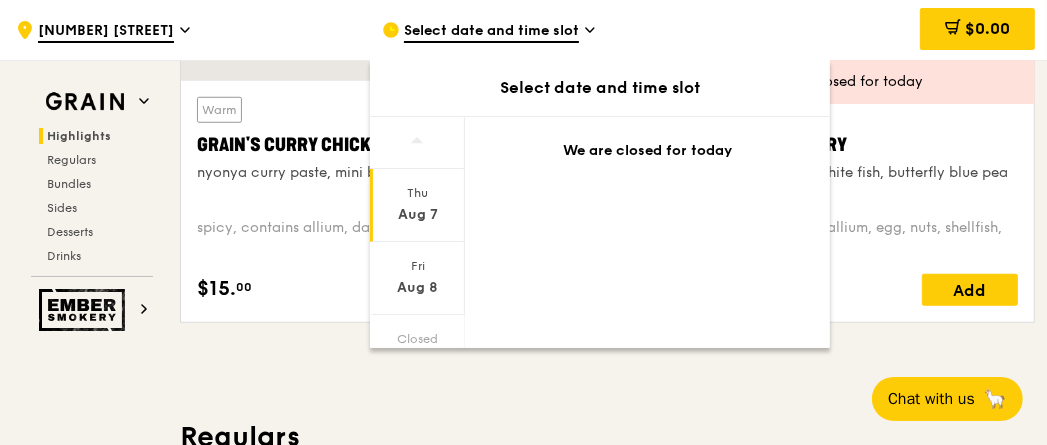 click on "Aug 7" at bounding box center (417, 215) 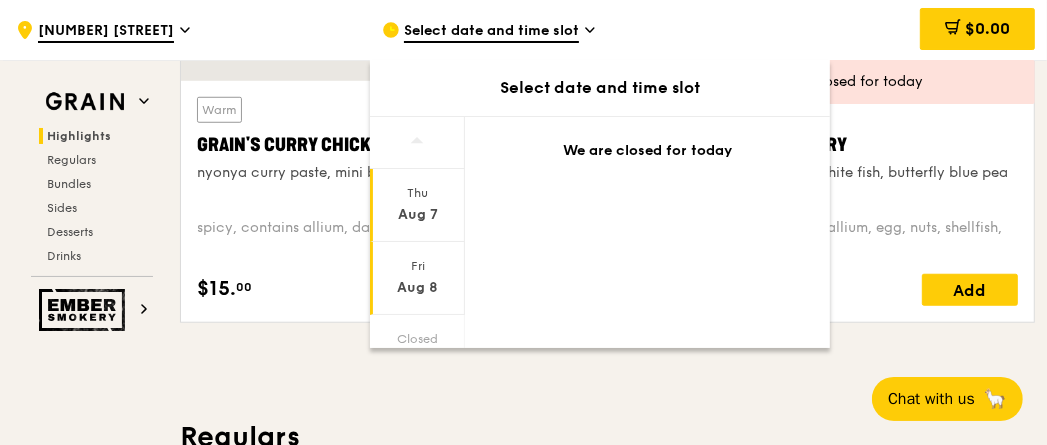 click on "Fri" at bounding box center (417, 266) 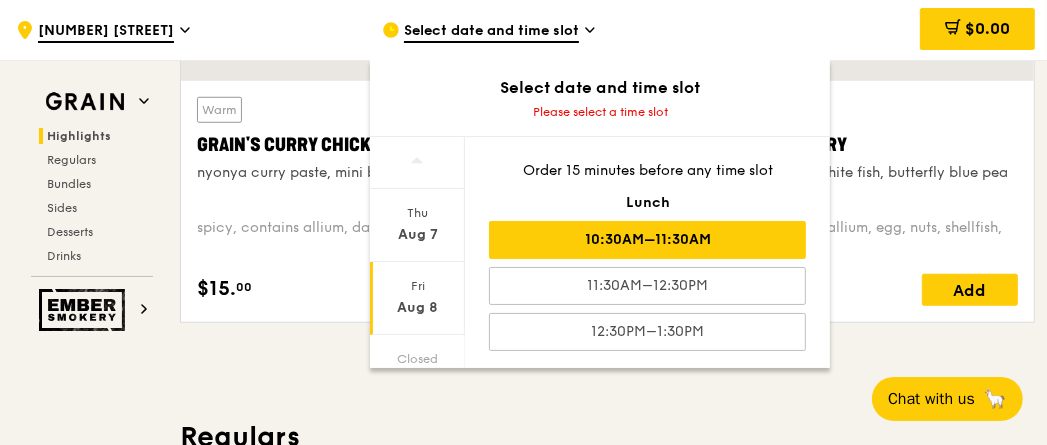 click on "10:30AM–11:30AM" at bounding box center [647, 240] 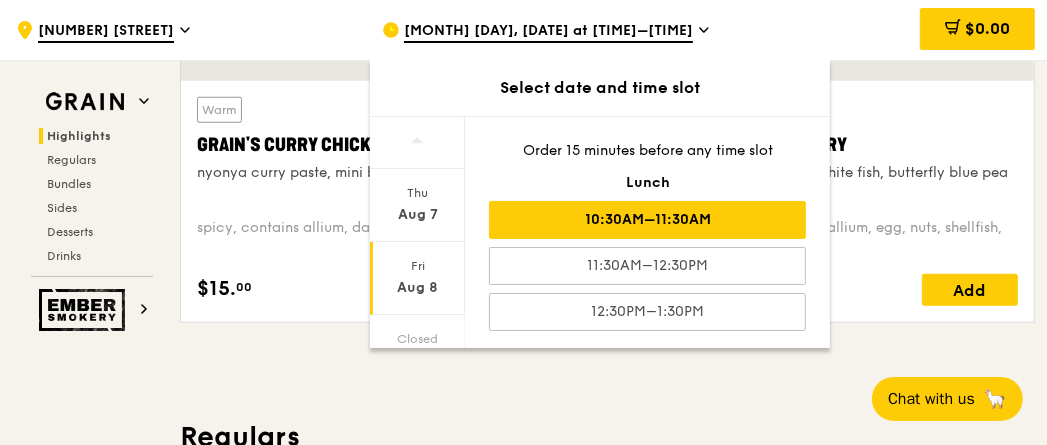 click on "10:30AM–11:30AM" at bounding box center [647, 220] 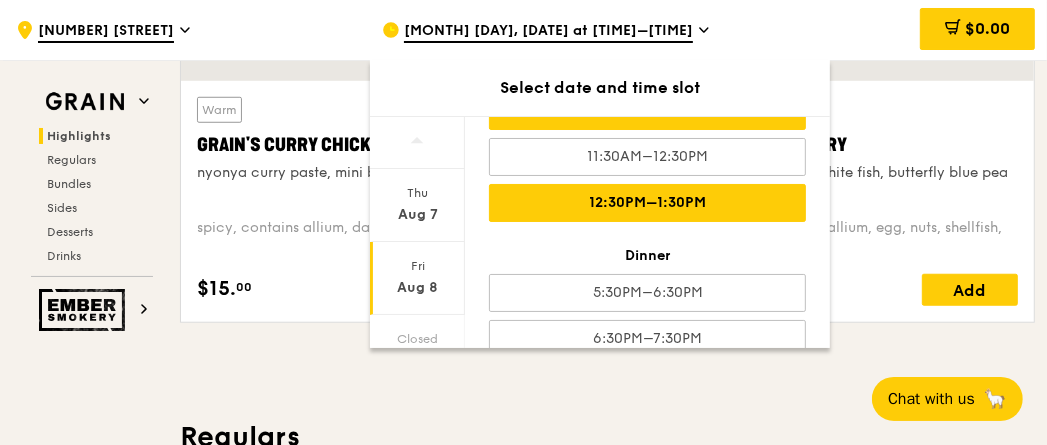 scroll, scrollTop: 137, scrollLeft: 0, axis: vertical 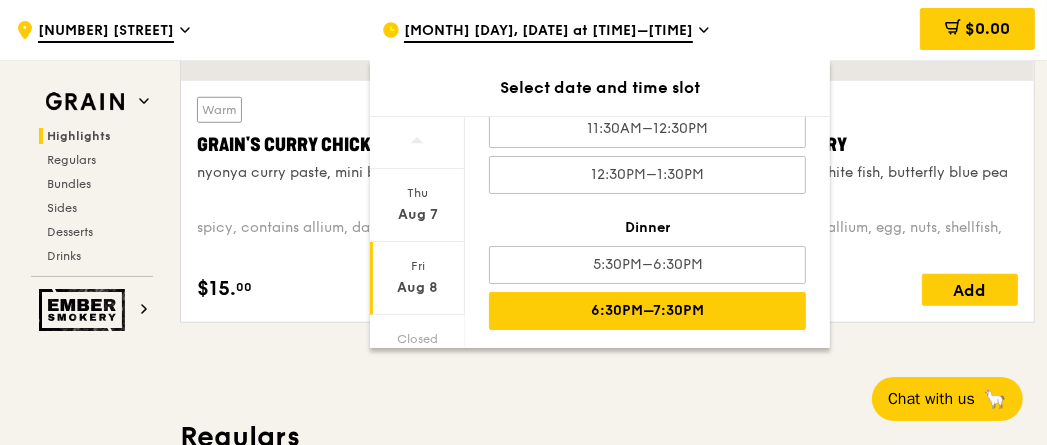 click on "6:30PM–7:30PM" at bounding box center [647, 311] 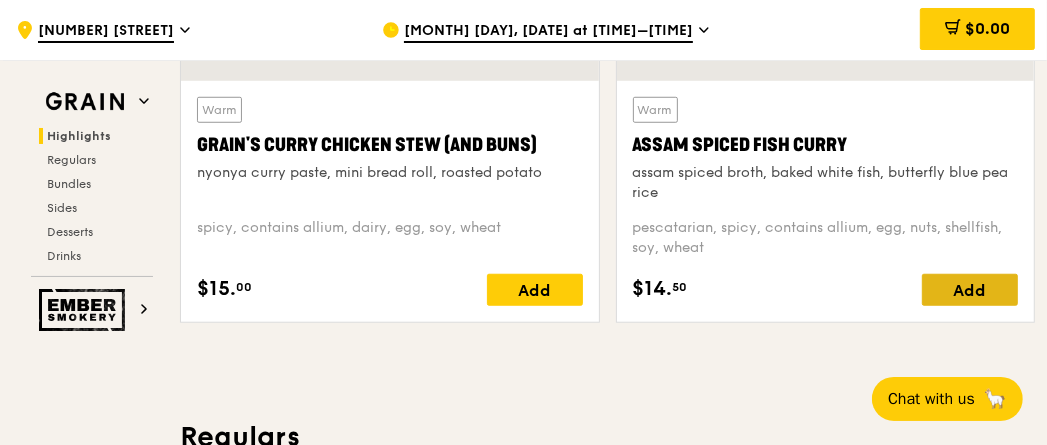 click on "Add" at bounding box center (970, 290) 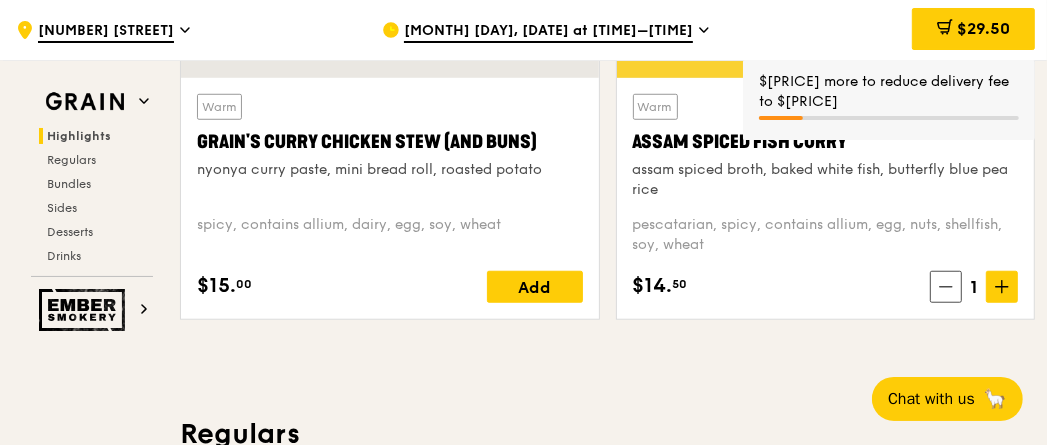 scroll, scrollTop: 959, scrollLeft: 0, axis: vertical 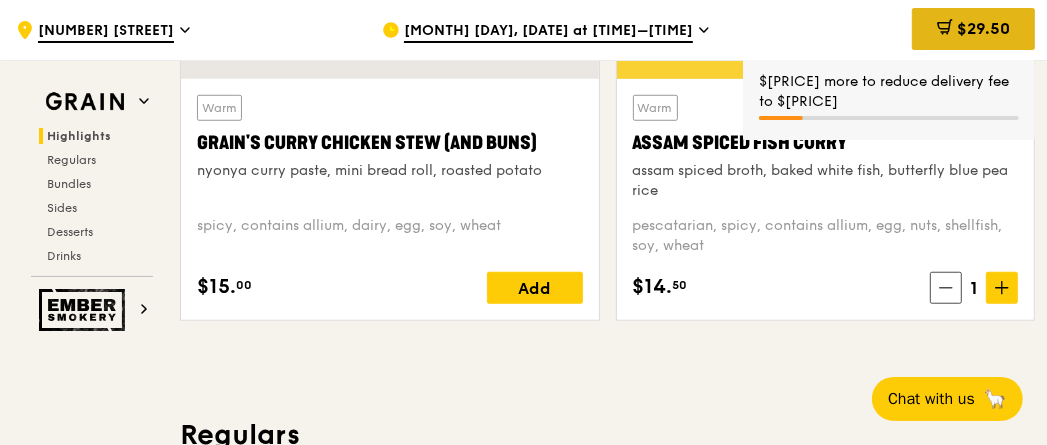click on "$29.50" at bounding box center [973, 29] 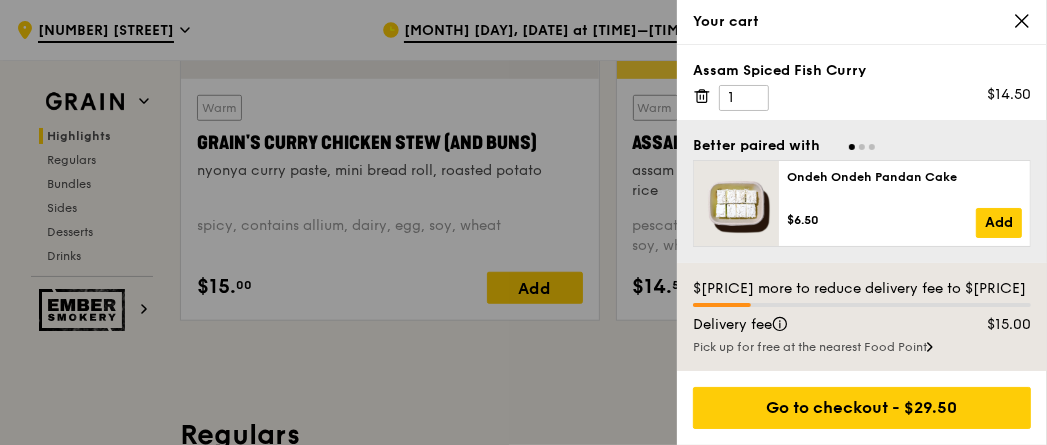 click 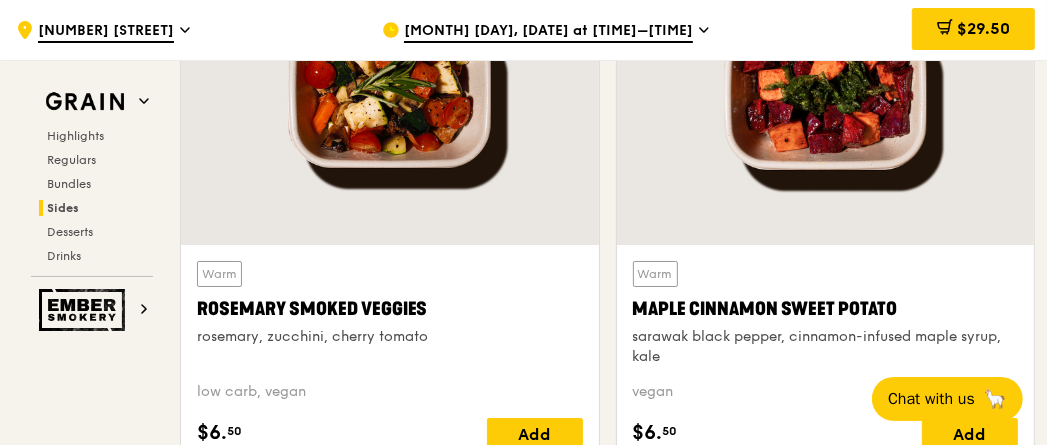 scroll, scrollTop: 4562, scrollLeft: 0, axis: vertical 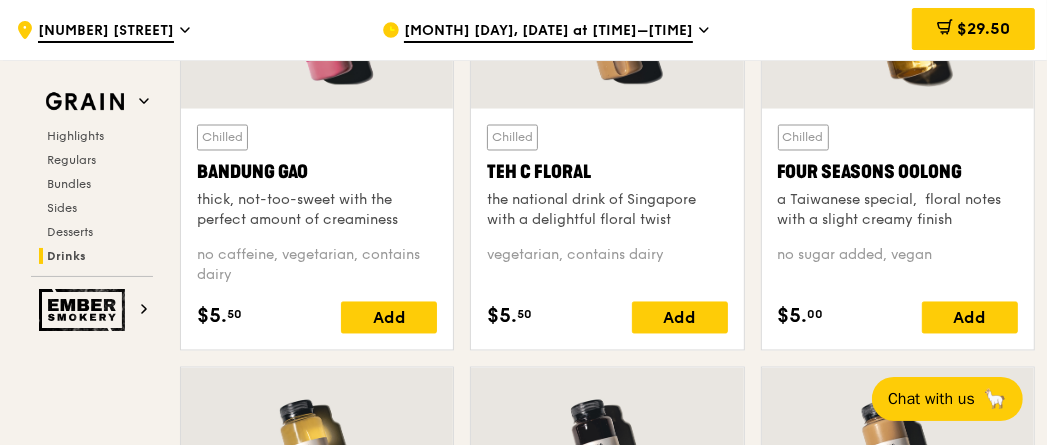 drag, startPoint x: 615, startPoint y: 182, endPoint x: 486, endPoint y: 168, distance: 129.75746 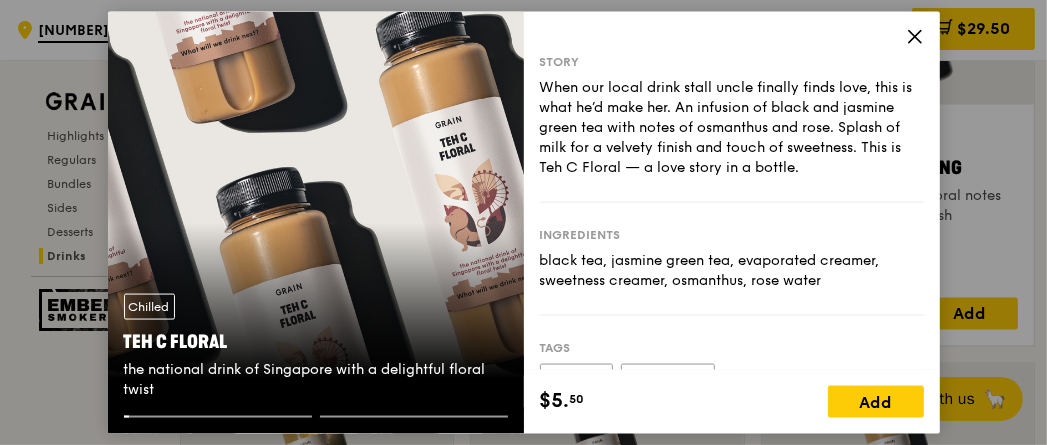 scroll, scrollTop: 6949, scrollLeft: 0, axis: vertical 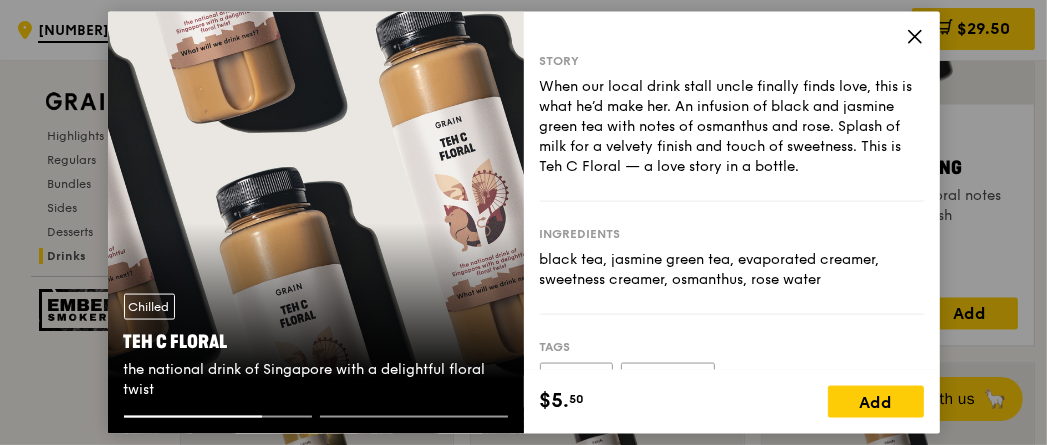 drag, startPoint x: 222, startPoint y: 341, endPoint x: 122, endPoint y: 336, distance: 100.12492 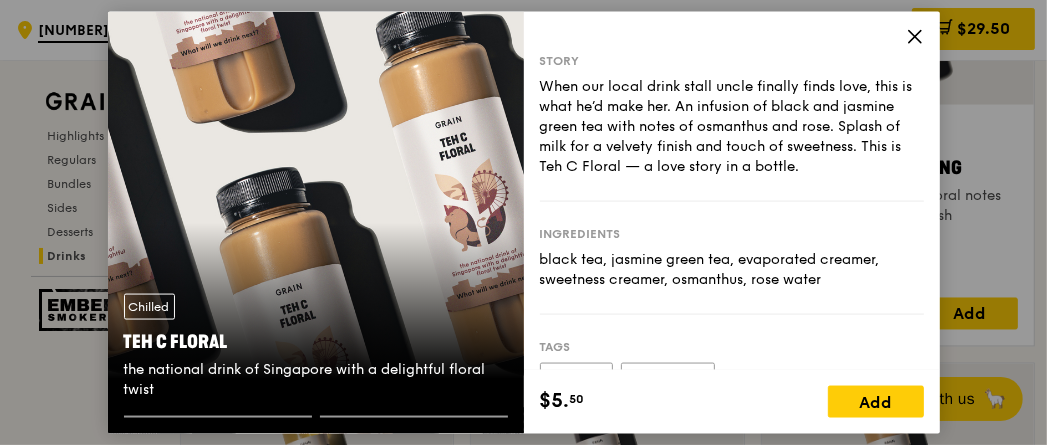 copy on "Teh C Floral" 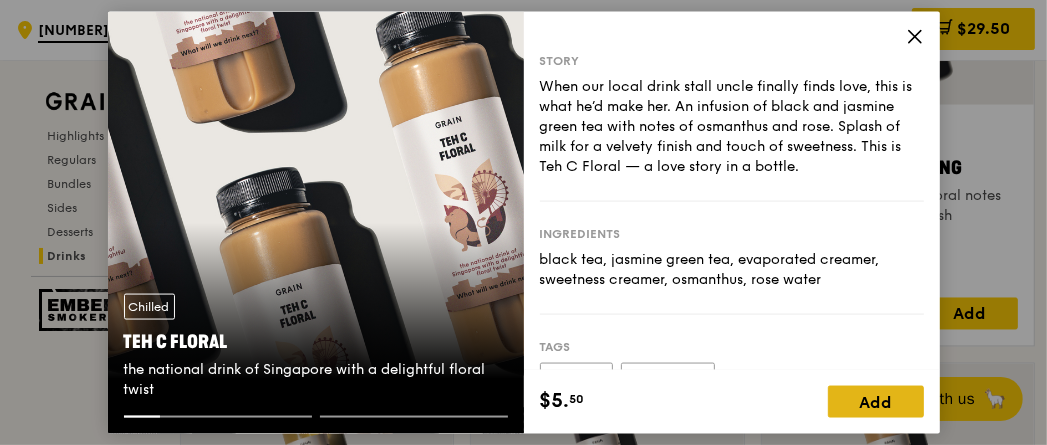 click on "Add" at bounding box center (876, 402) 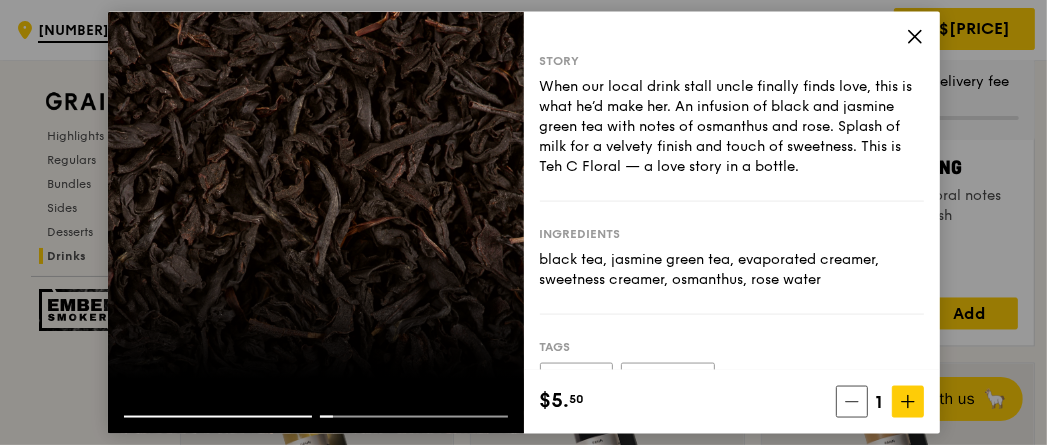 click 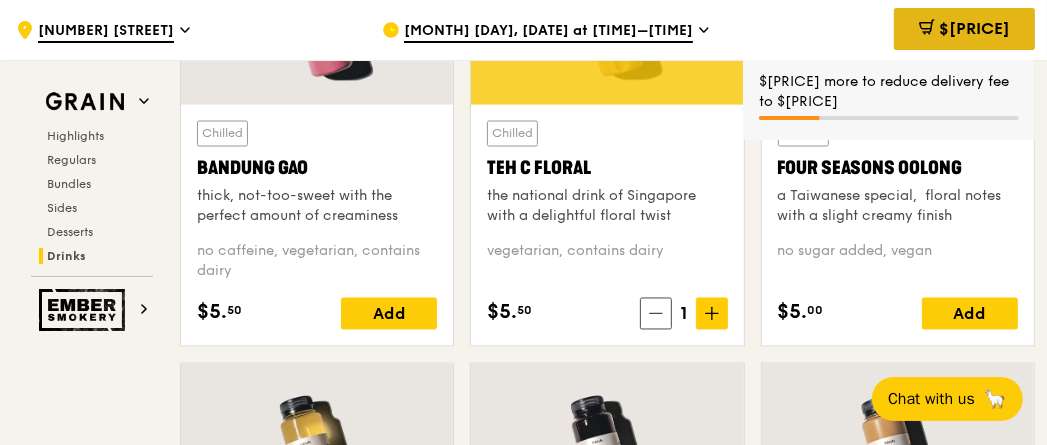 click on "$[PRICE]" at bounding box center [964, 29] 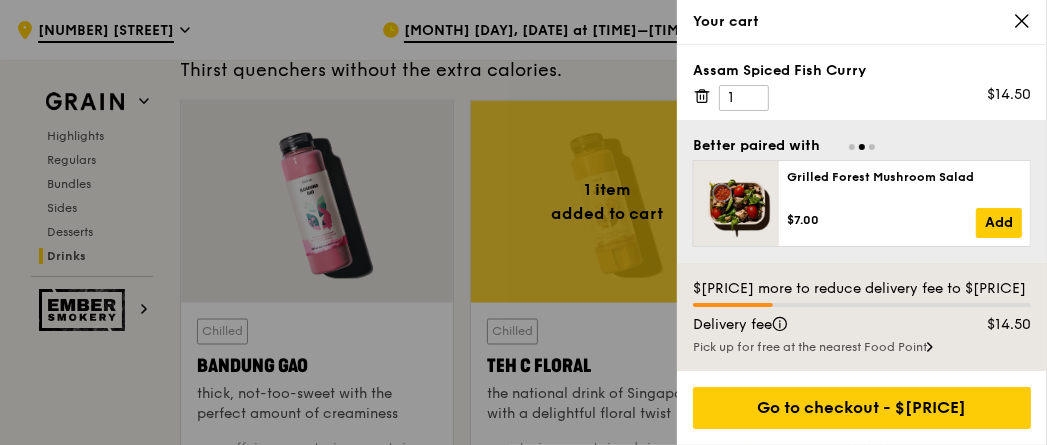 scroll, scrollTop: 6750, scrollLeft: 0, axis: vertical 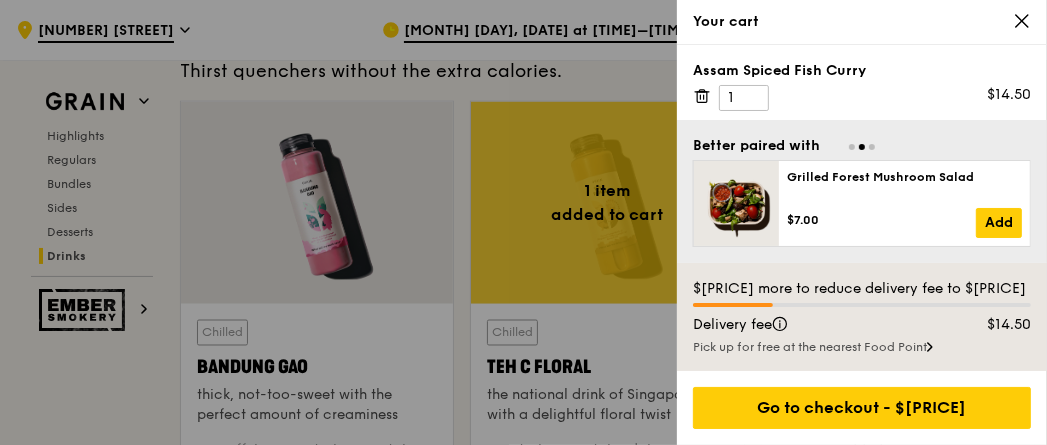 click at bounding box center [523, 222] 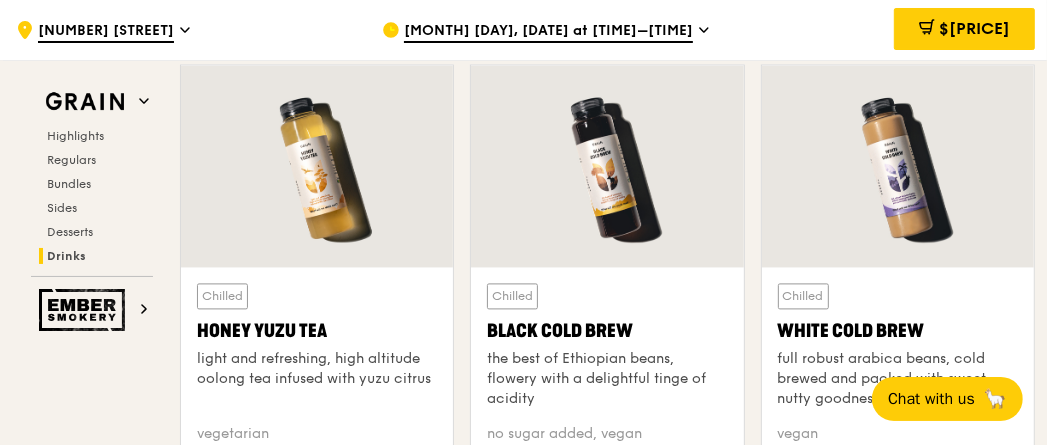 scroll, scrollTop: 7249, scrollLeft: 0, axis: vertical 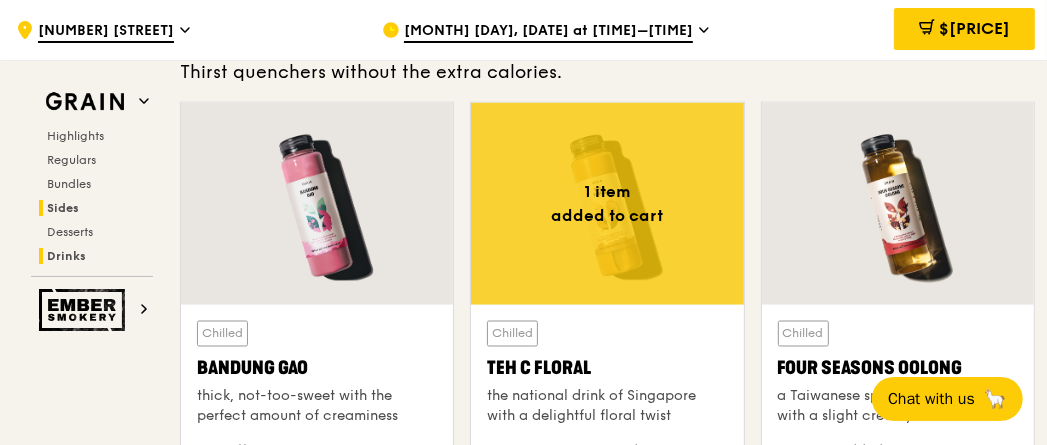 click on "Sides" at bounding box center (63, 208) 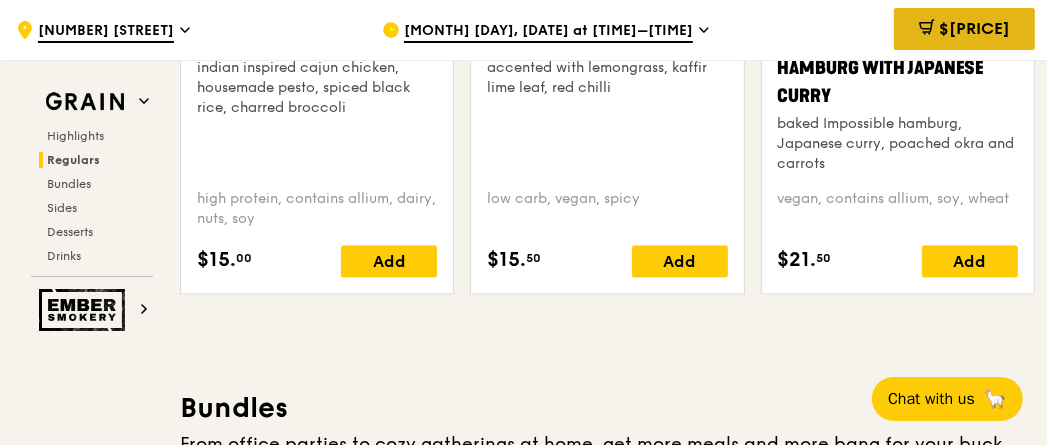 scroll, scrollTop: 2527, scrollLeft: 0, axis: vertical 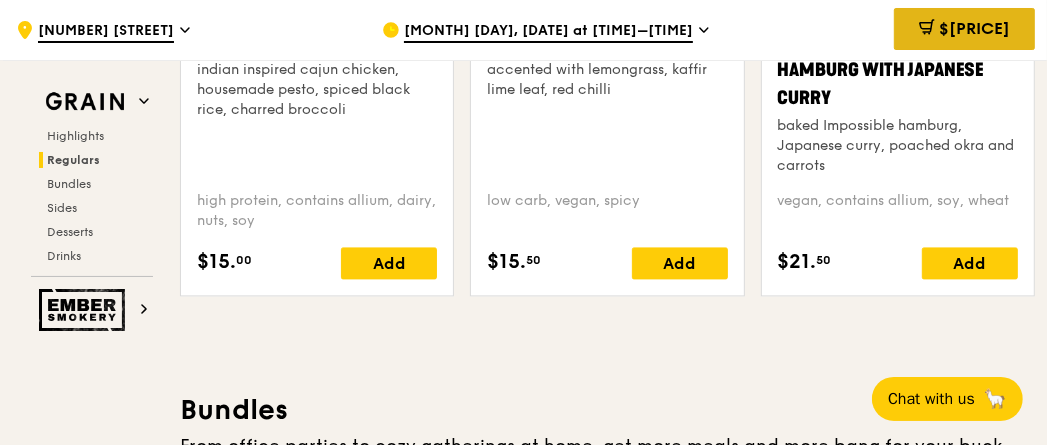 click on "$[PRICE]" at bounding box center [964, 29] 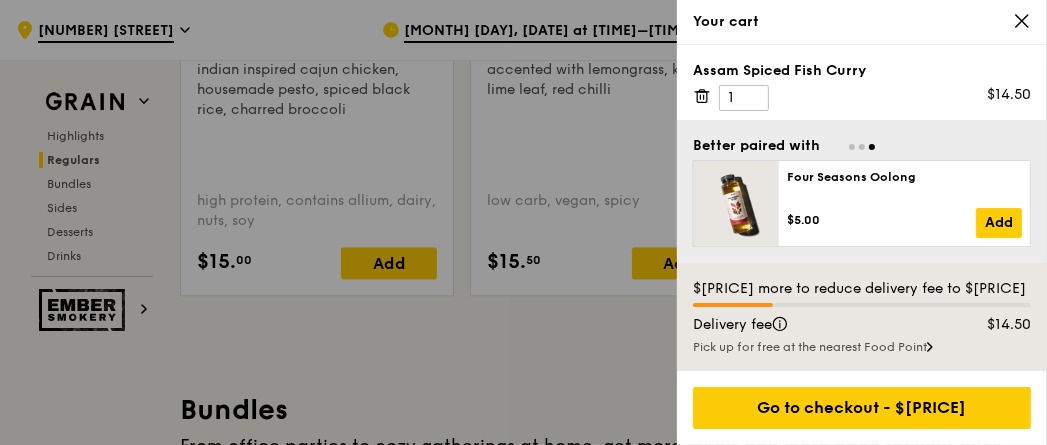 click at bounding box center [523, 222] 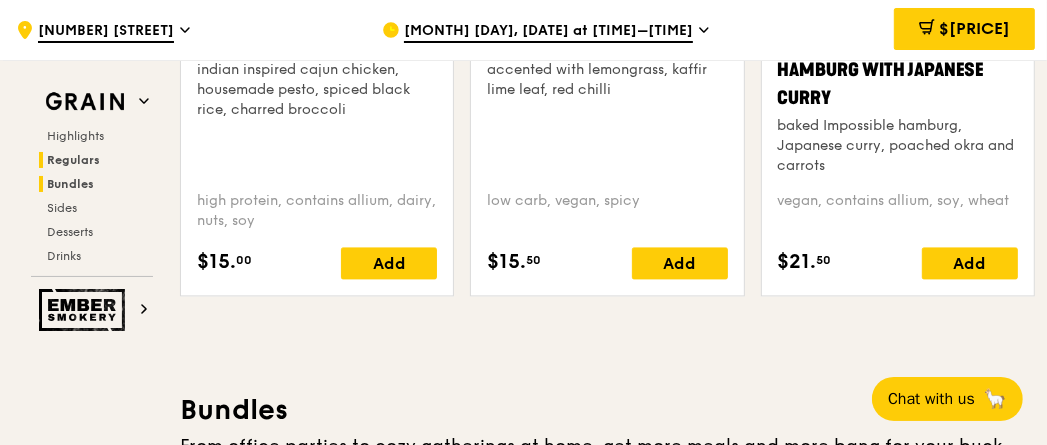 click on "Bundles" at bounding box center [70, 184] 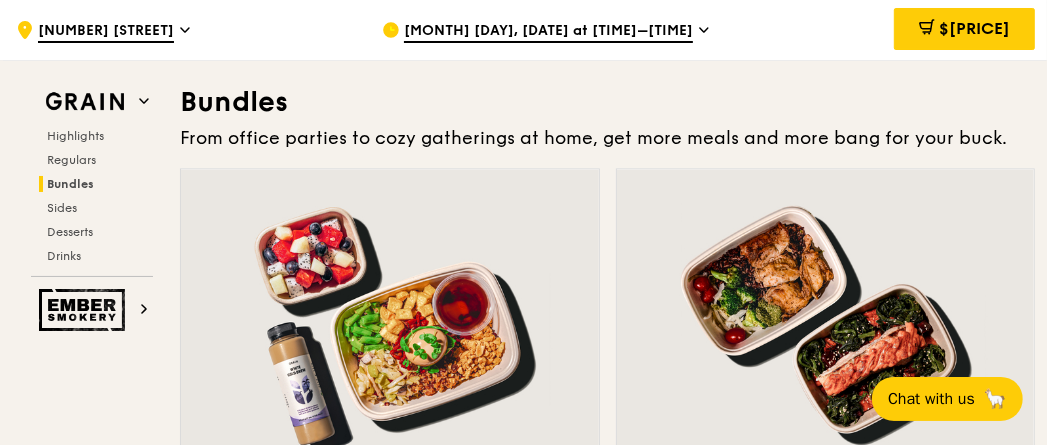 click at bounding box center [390, 323] 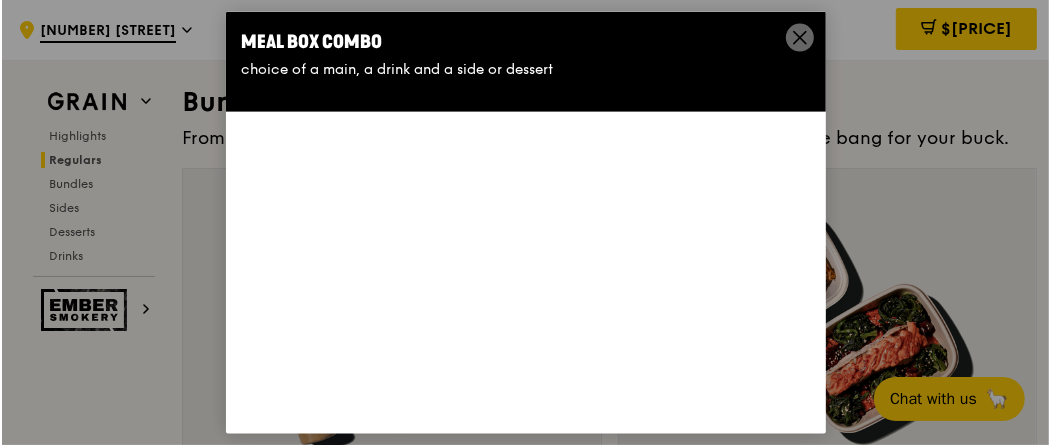 scroll, scrollTop: 2836, scrollLeft: 0, axis: vertical 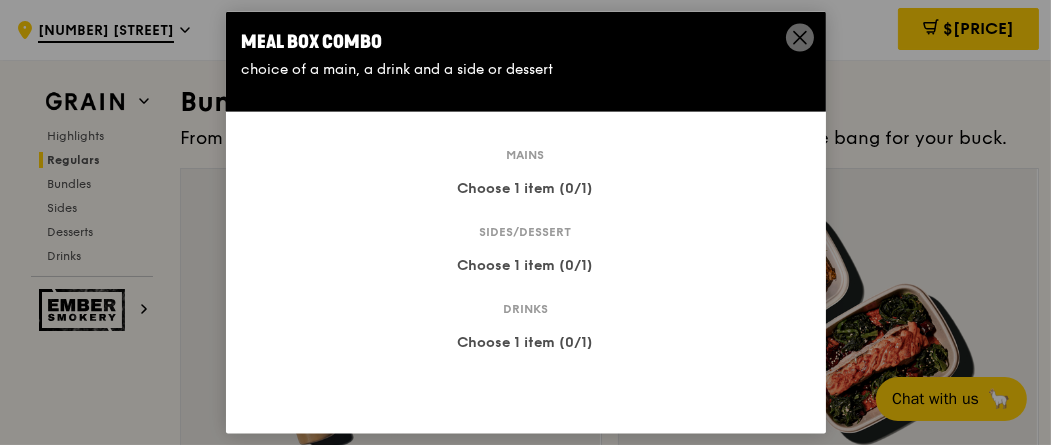 click on "Choose 1 item (0/1)" at bounding box center [526, 188] 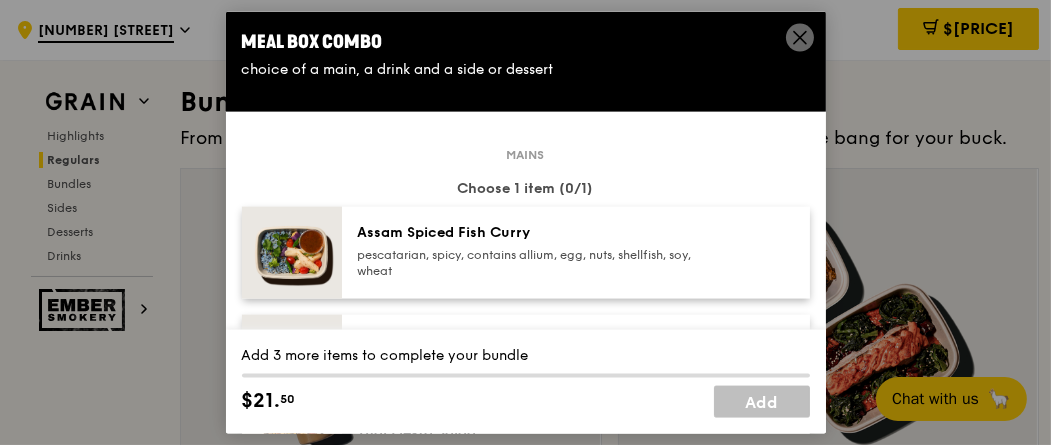 click on "Assam Spiced Fish Curry" at bounding box center (537, 232) 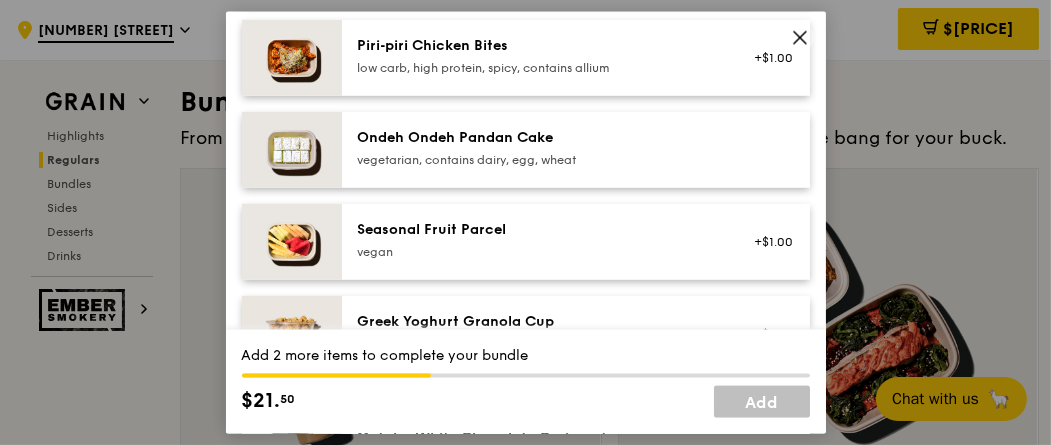 scroll, scrollTop: 1497, scrollLeft: 0, axis: vertical 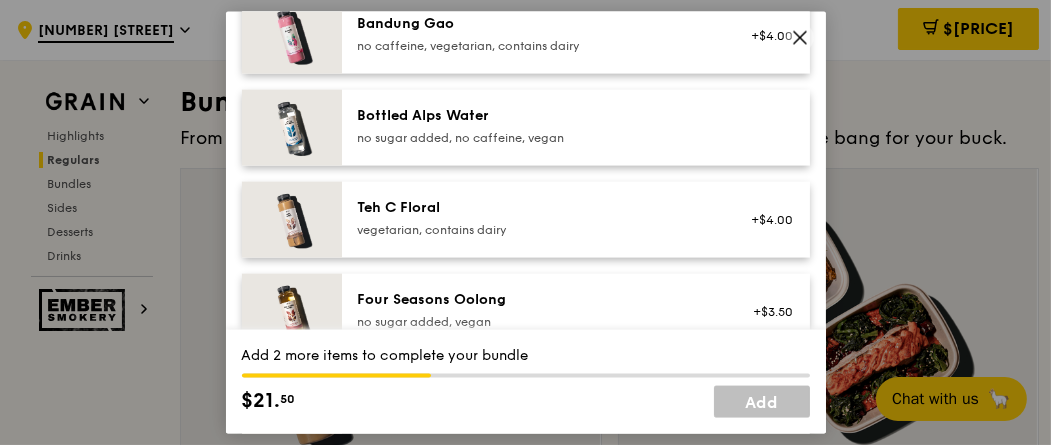 click on "Teh C Floral
vegetarian, contains dairy
+$4.00" at bounding box center (576, 219) 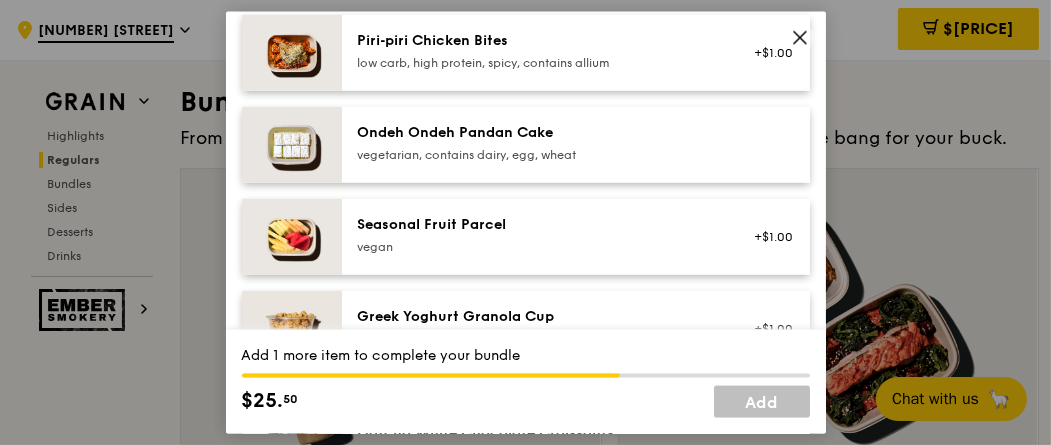scroll, scrollTop: 1500, scrollLeft: 0, axis: vertical 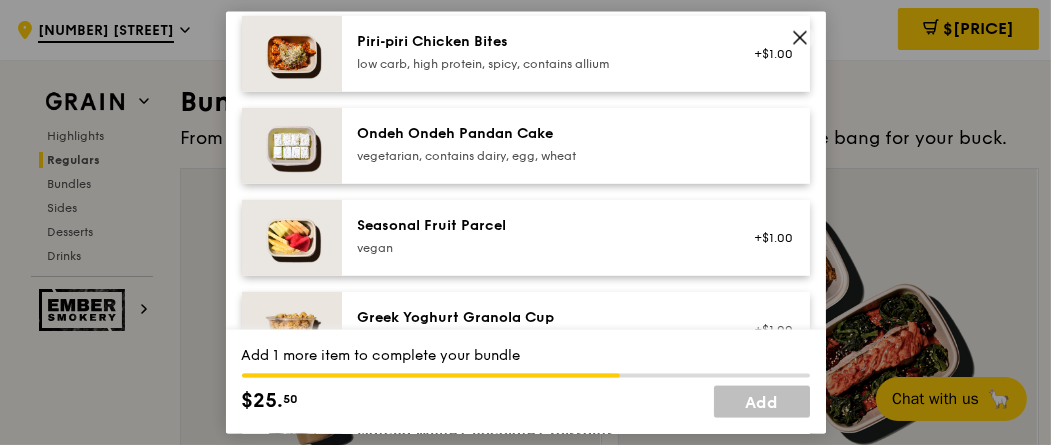 click on "Seasonal Fruit Parcel" at bounding box center (537, 225) 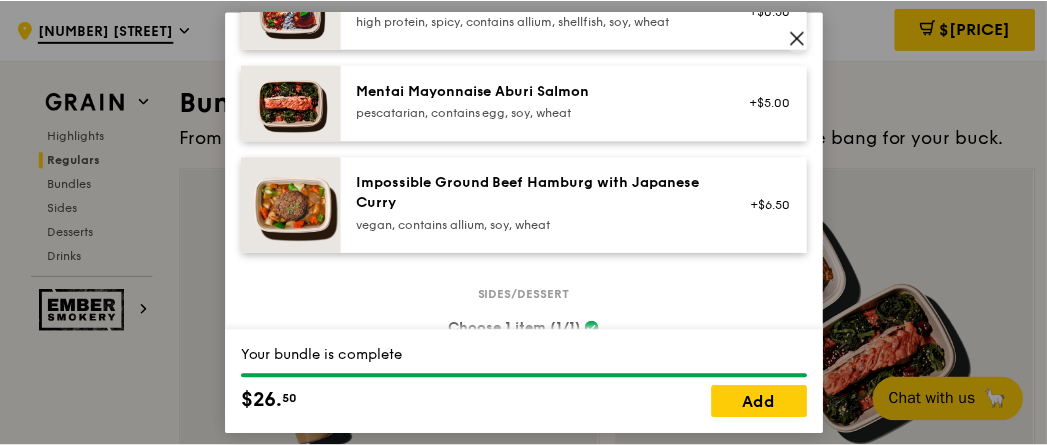 scroll, scrollTop: 801, scrollLeft: 0, axis: vertical 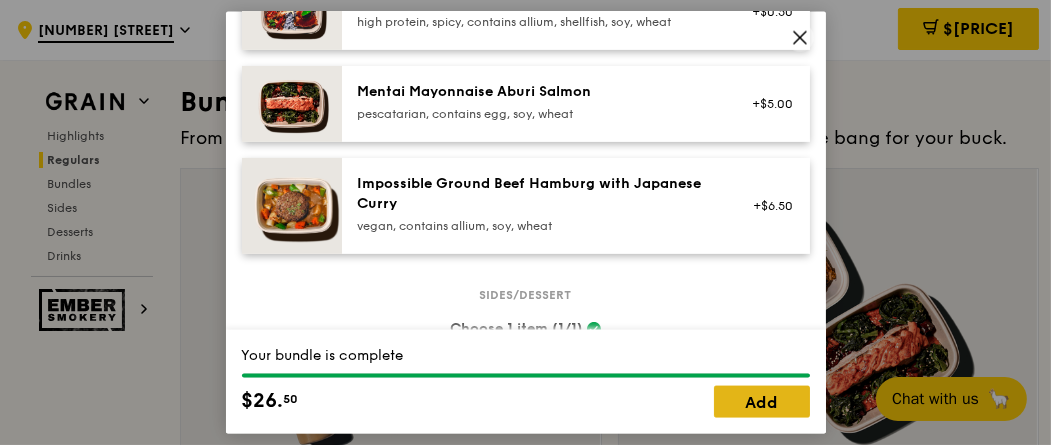 click on "Add" at bounding box center [762, 402] 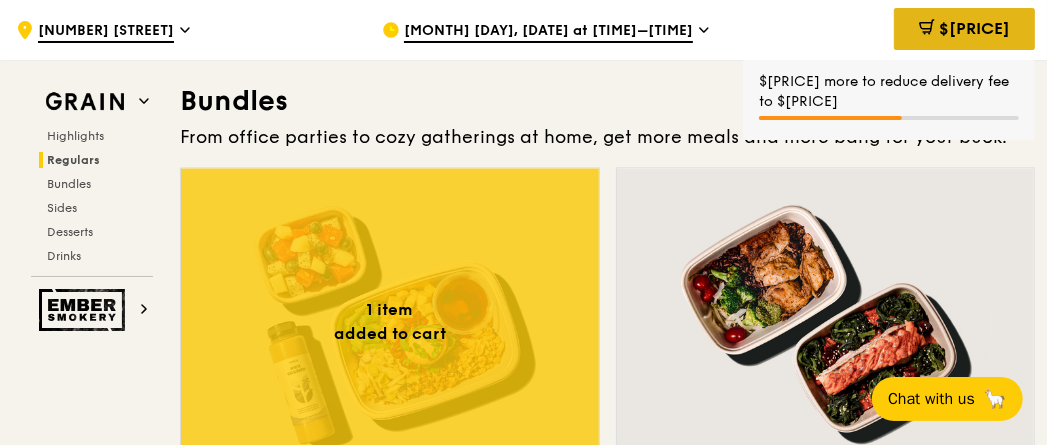 click on "$[PRICE]" at bounding box center (974, 28) 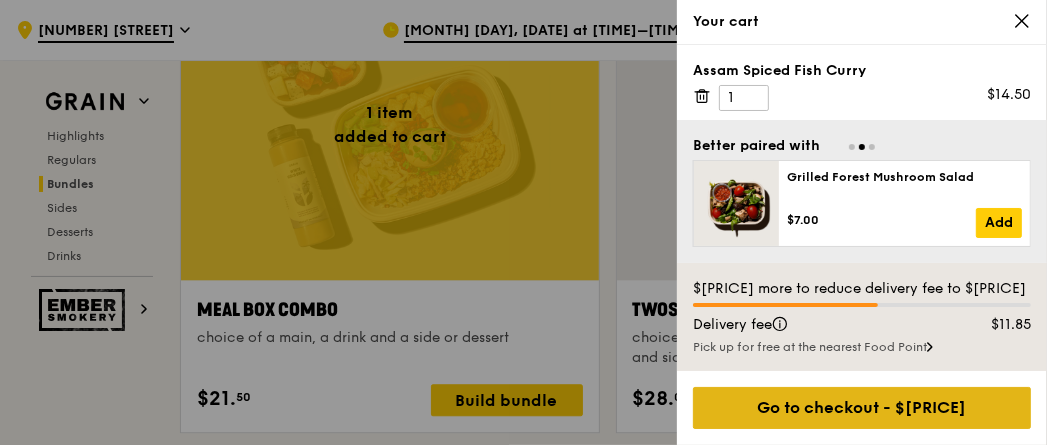 scroll, scrollTop: 3034, scrollLeft: 0, axis: vertical 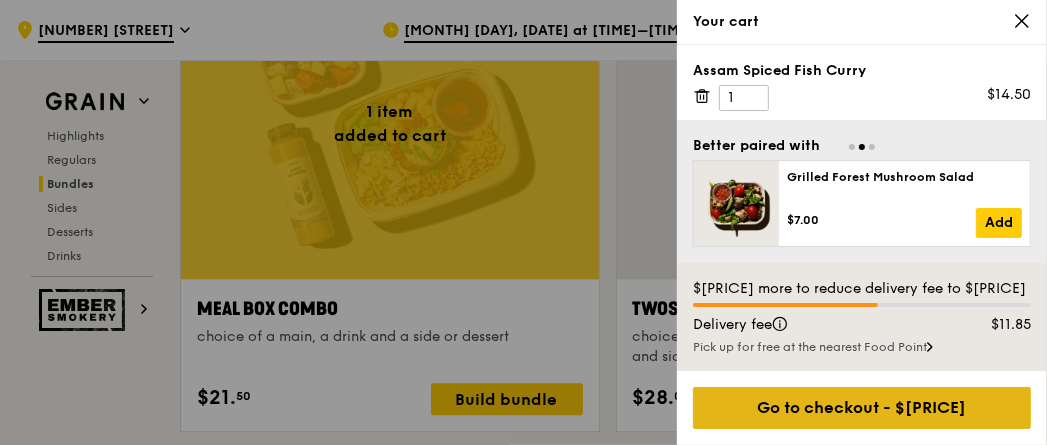 click on "Go to checkout - $[PRICE]" at bounding box center [862, 408] 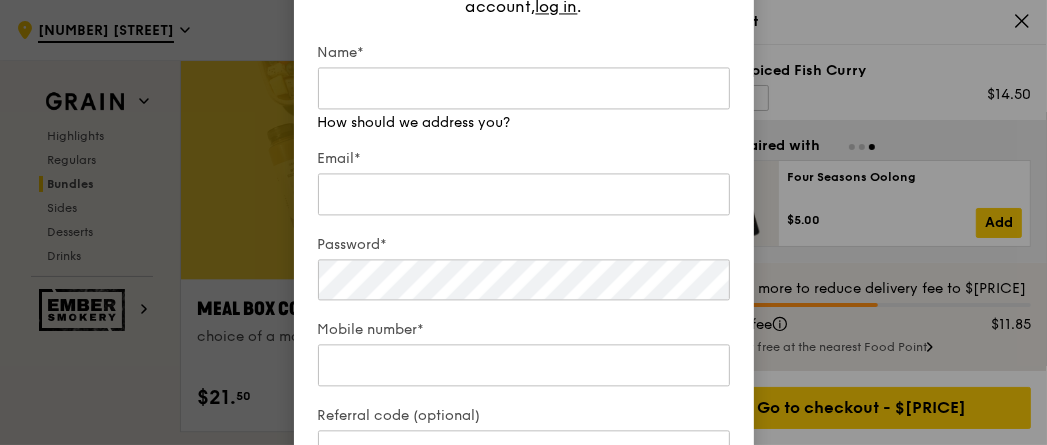 scroll, scrollTop: 3033, scrollLeft: 0, axis: vertical 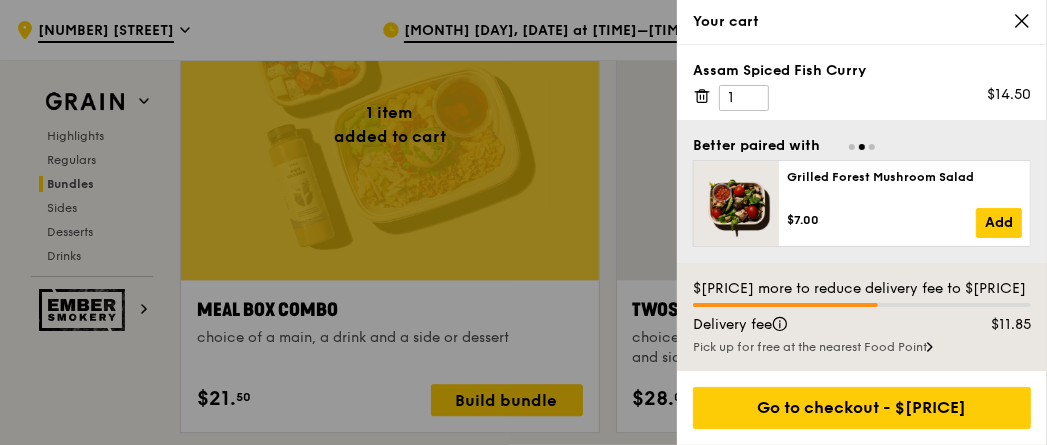 drag, startPoint x: 870, startPoint y: 69, endPoint x: 691, endPoint y: 68, distance: 179.00279 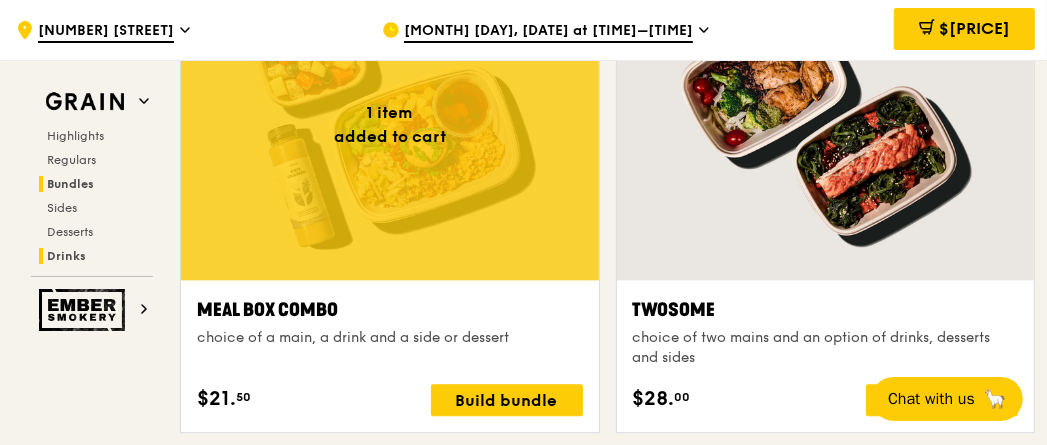 click on "Drinks" at bounding box center [66, 256] 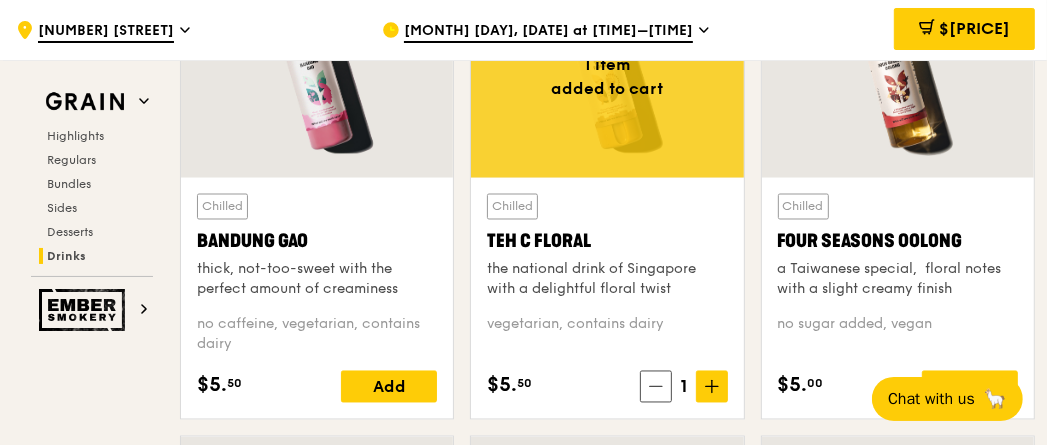 scroll, scrollTop: 6877, scrollLeft: 0, axis: vertical 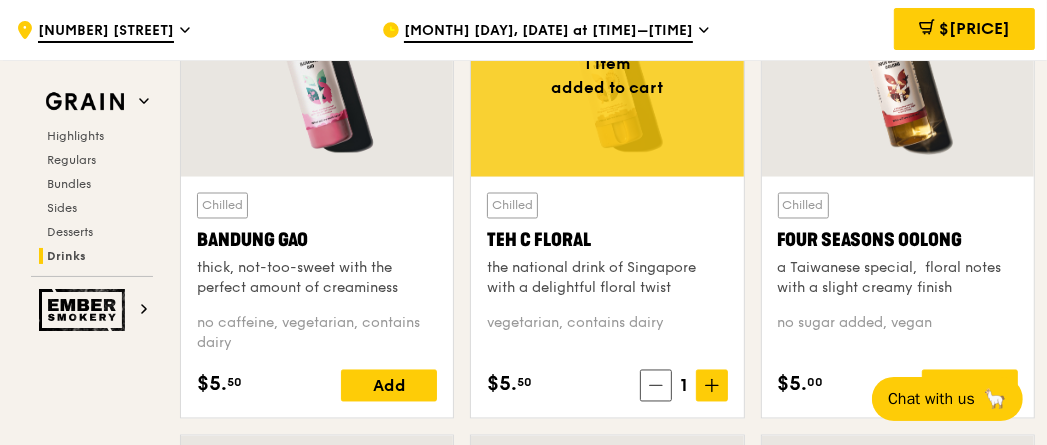 drag, startPoint x: 599, startPoint y: 224, endPoint x: 489, endPoint y: 226, distance: 110.01818 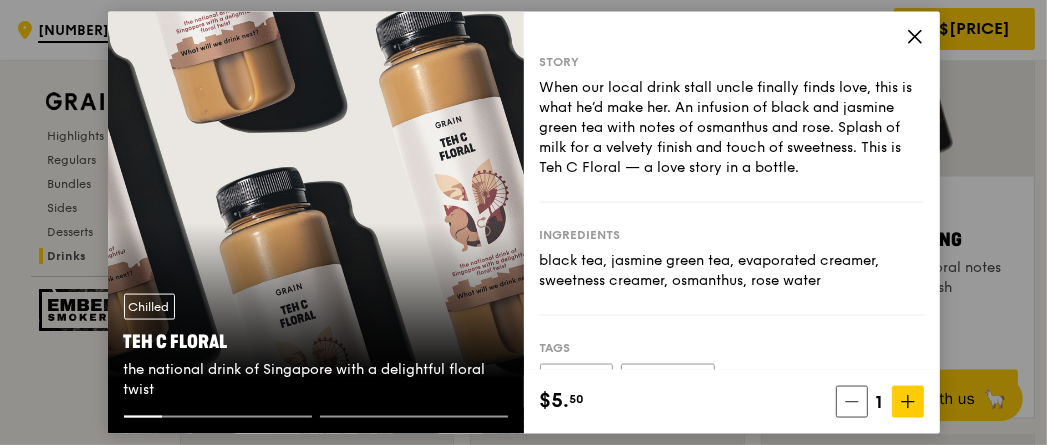 copy on "Teh C Floral" 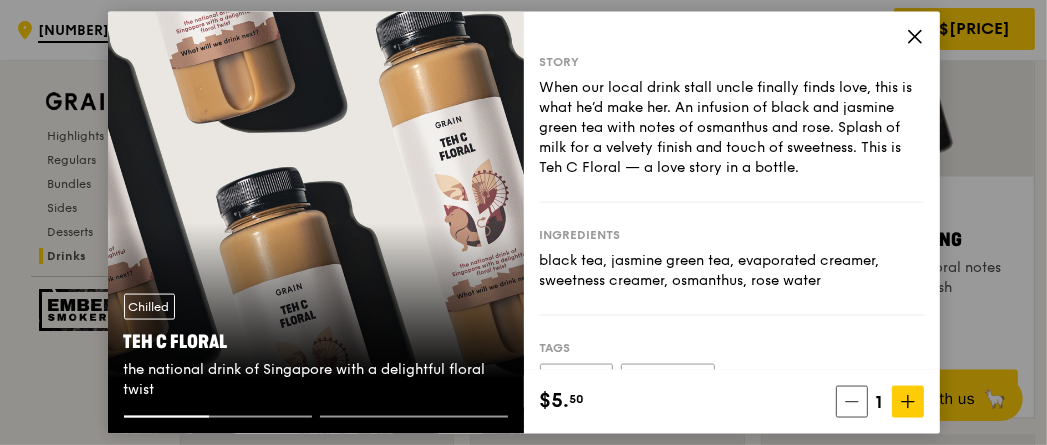drag, startPoint x: 226, startPoint y: 342, endPoint x: 124, endPoint y: 338, distance: 102.0784 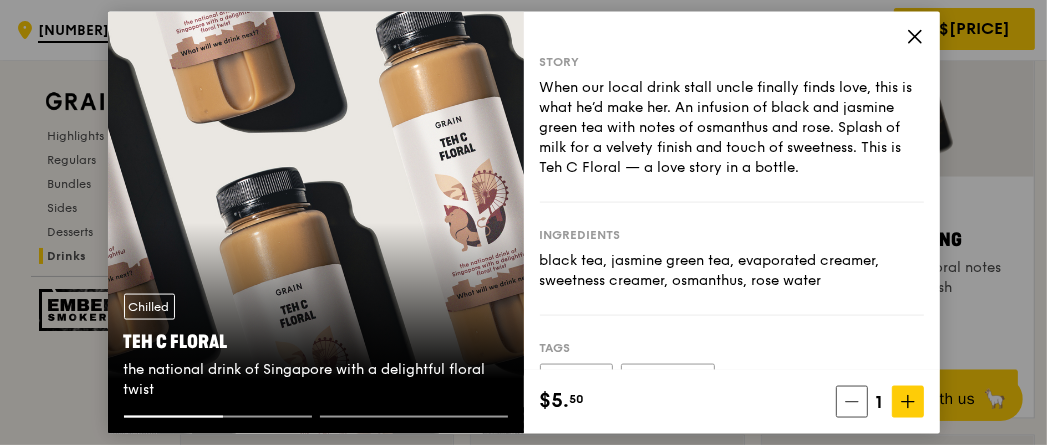 copy on "Teh C Floral" 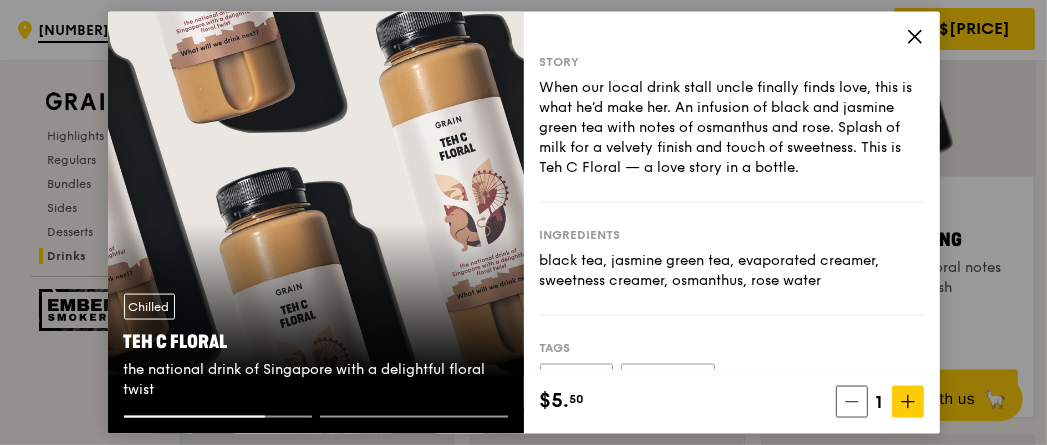 click 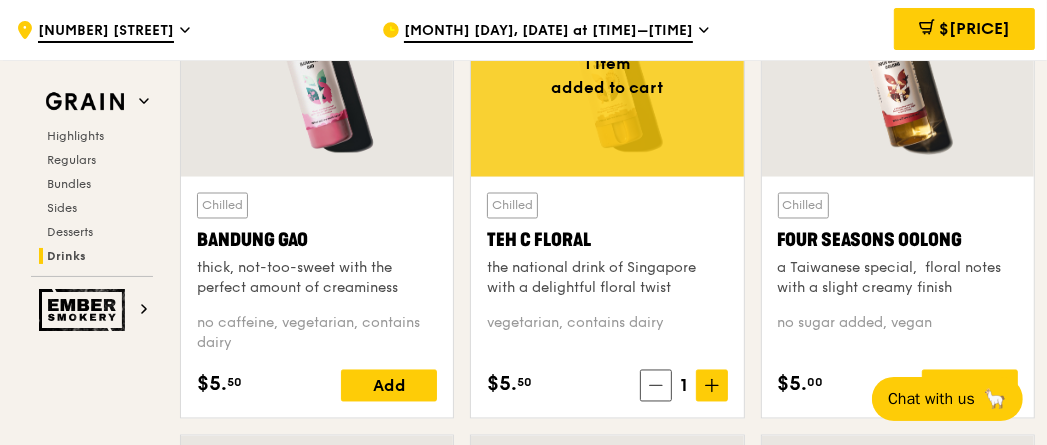click on "$[PRICE]" at bounding box center [964, 29] 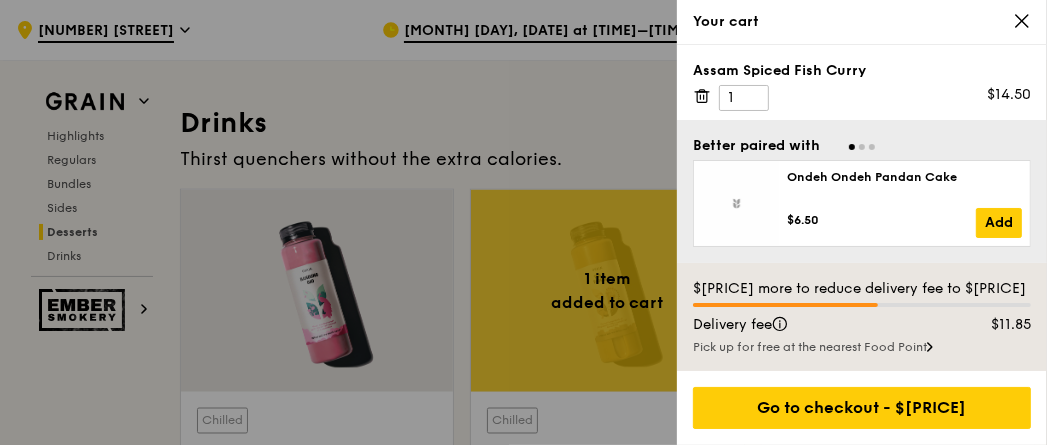 scroll, scrollTop: 6664, scrollLeft: 0, axis: vertical 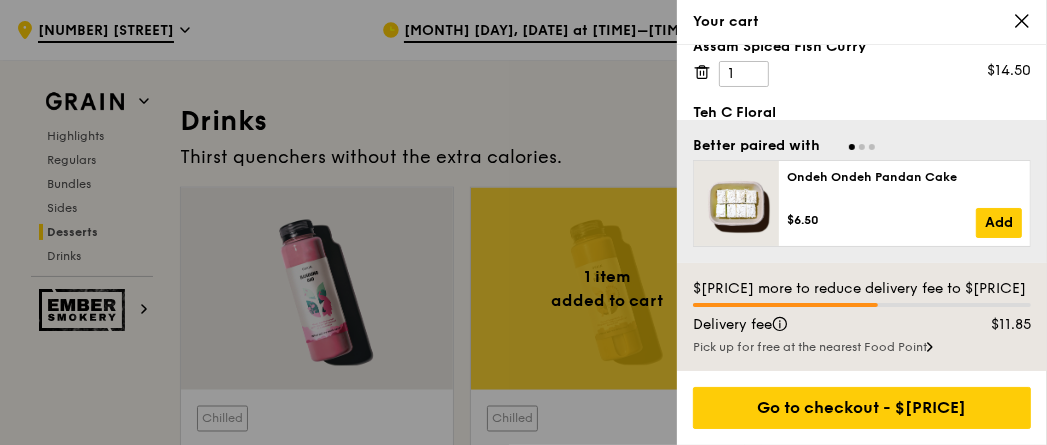 drag, startPoint x: 817, startPoint y: 103, endPoint x: 692, endPoint y: 106, distance: 125.035995 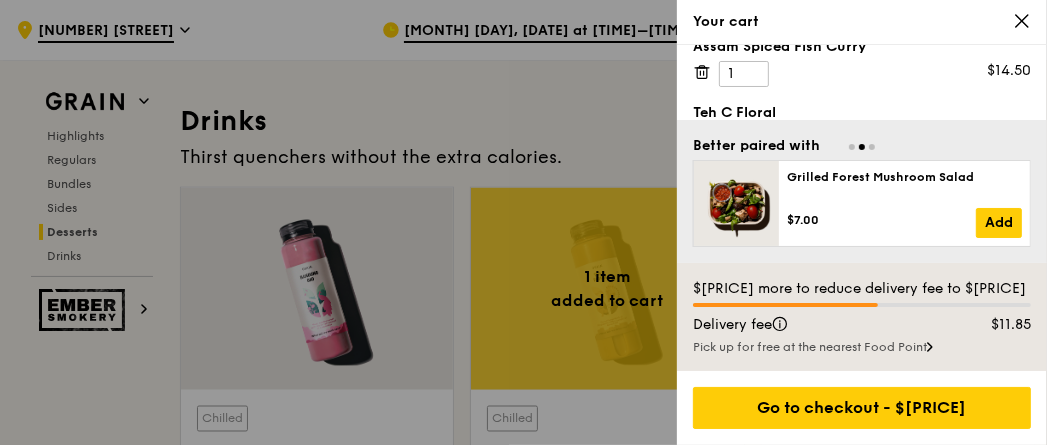 copy on "Teh C Floral" 